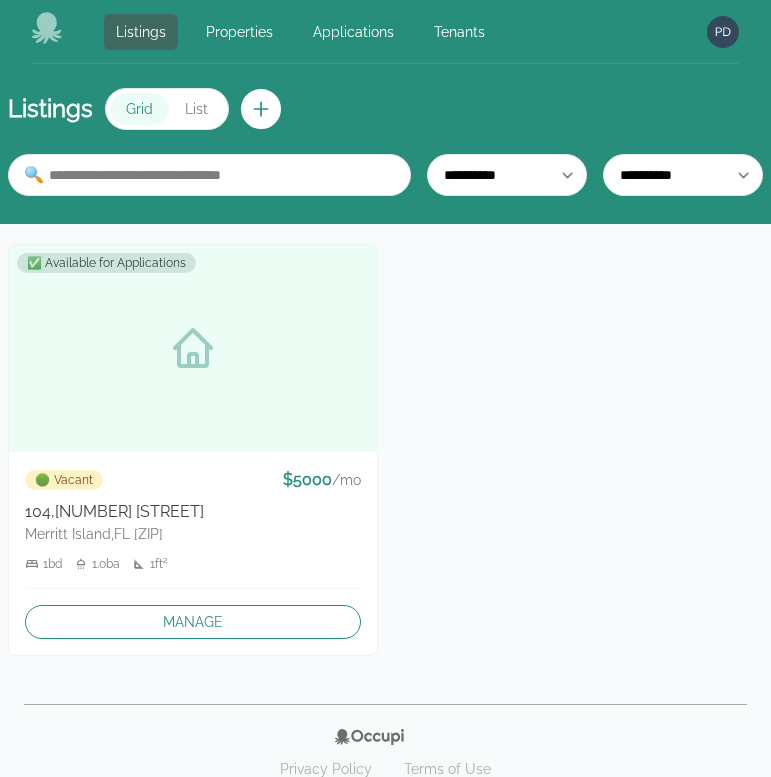 scroll, scrollTop: 0, scrollLeft: 0, axis: both 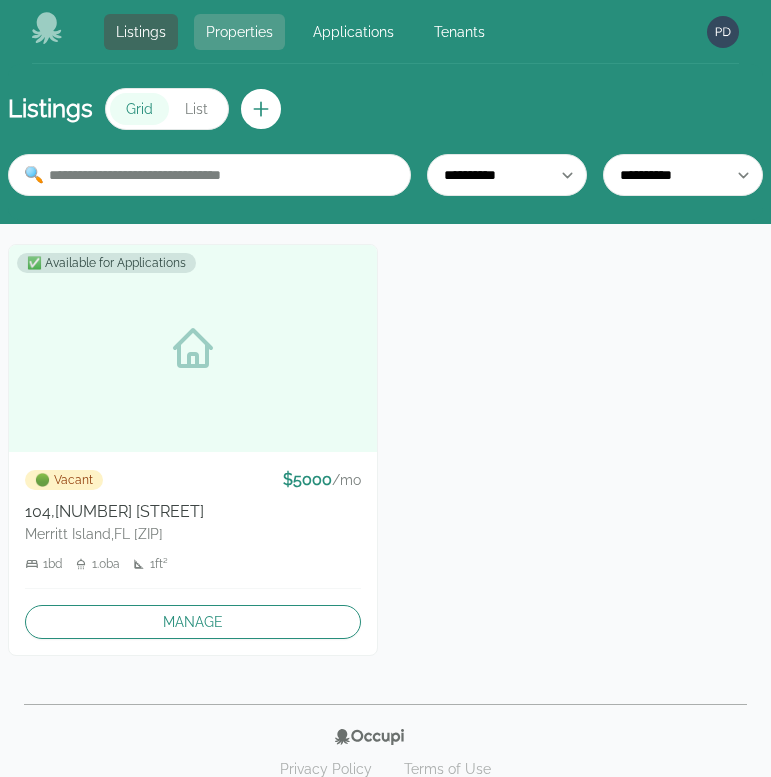 click on "Properties" at bounding box center (239, 32) 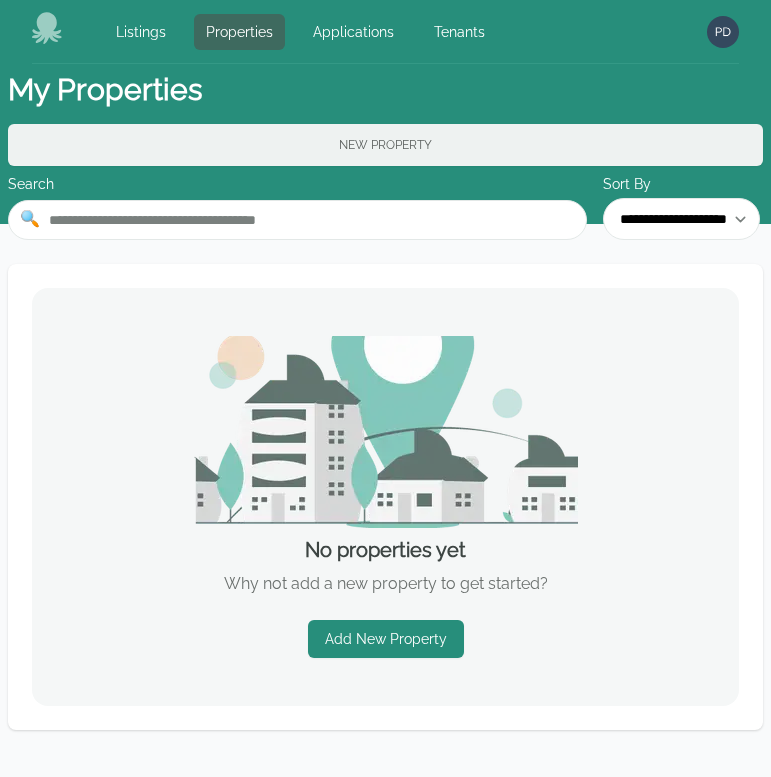 click on "New Property" at bounding box center [385, 145] 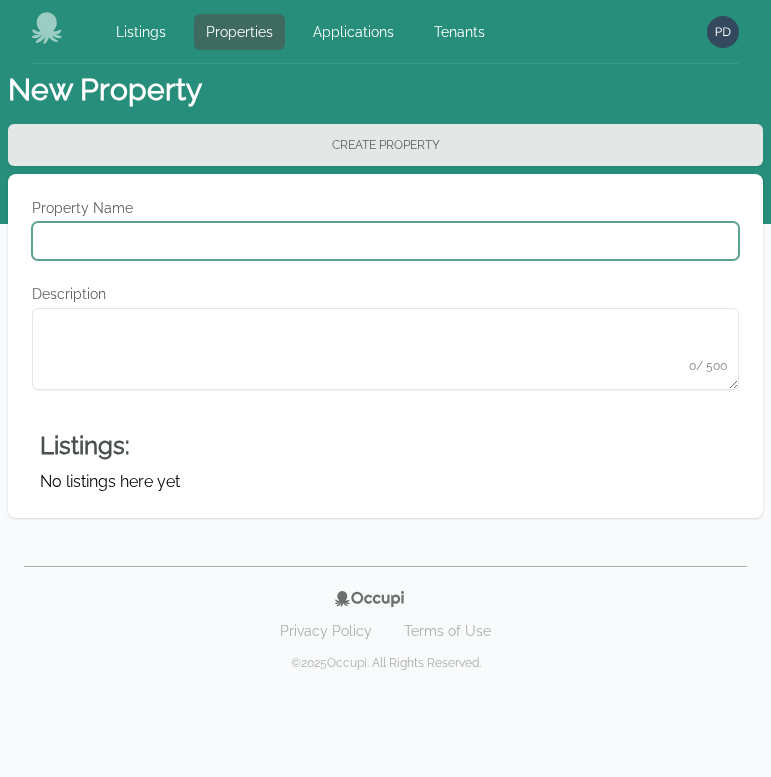 click on "Property Name" at bounding box center [385, 241] 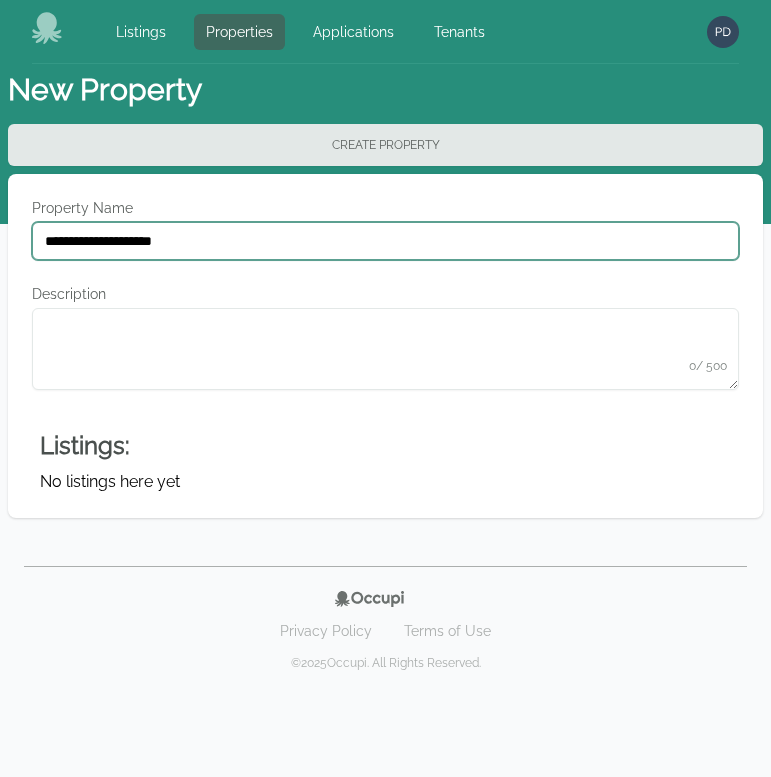 click on "**********" at bounding box center [385, 241] 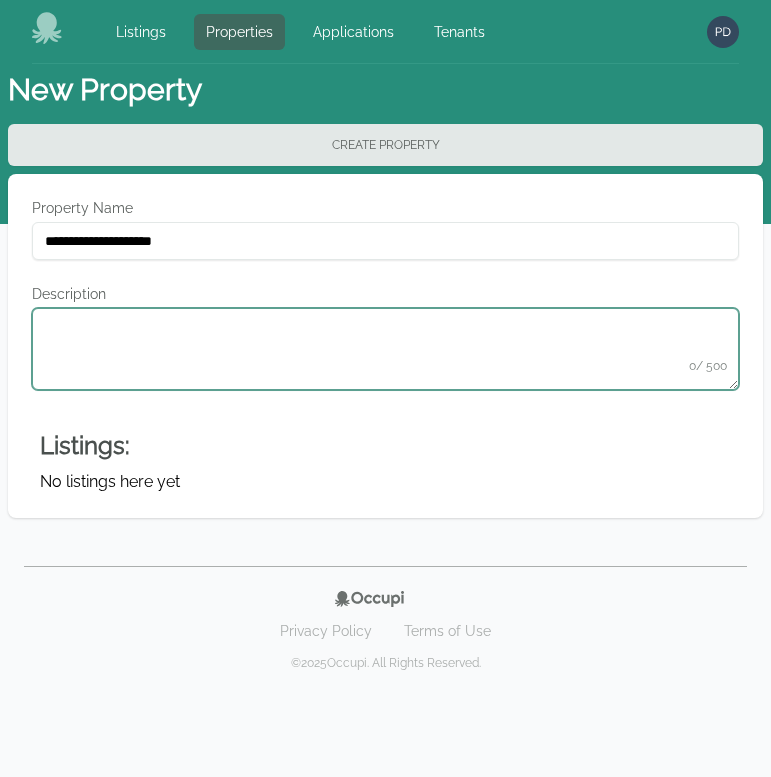 click on "Description" at bounding box center [385, 349] 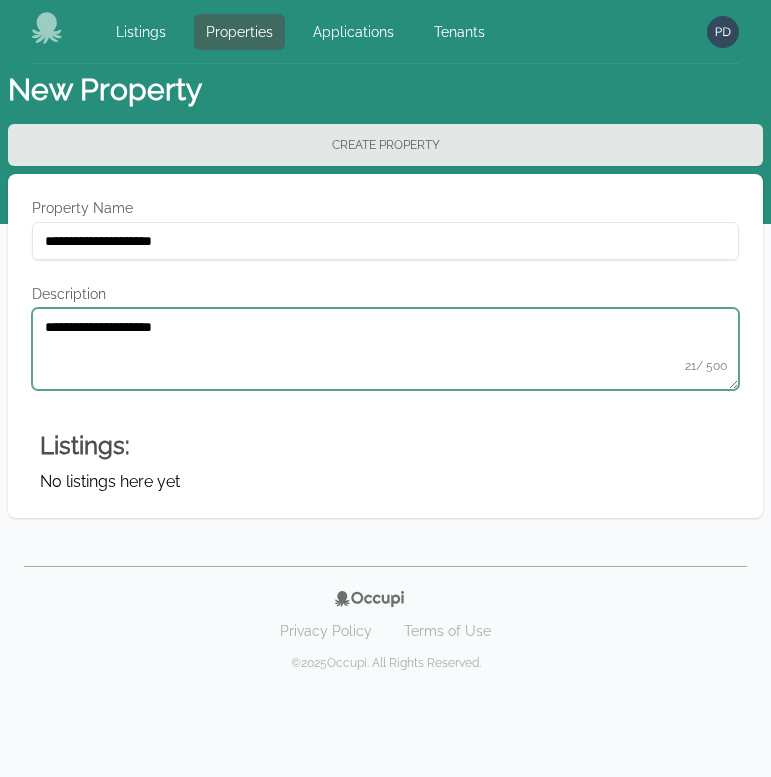click on "**********" at bounding box center [385, 349] 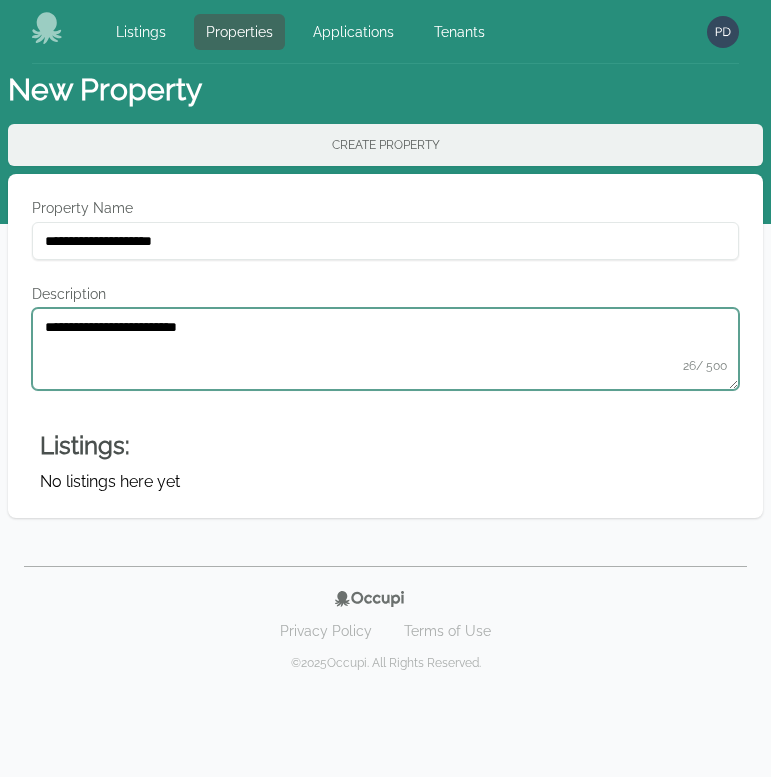 type on "**********" 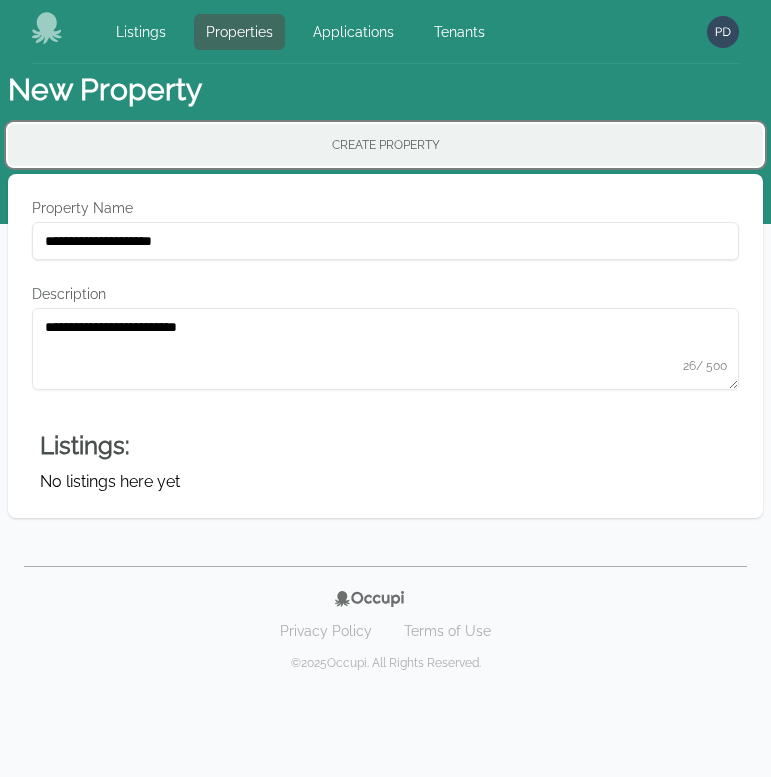 click on "Create Property" at bounding box center [385, 145] 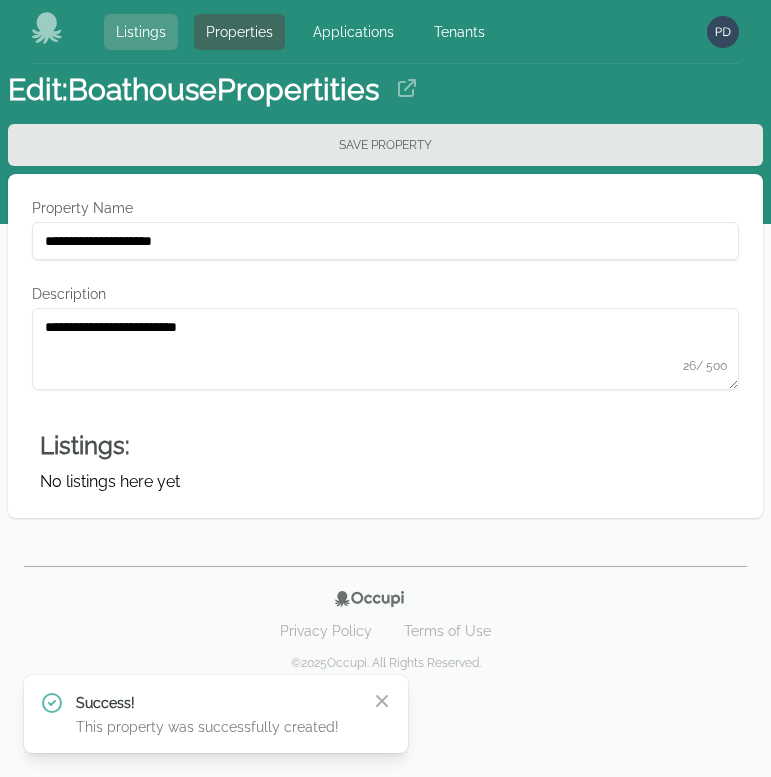 click on "Listings" at bounding box center [141, 32] 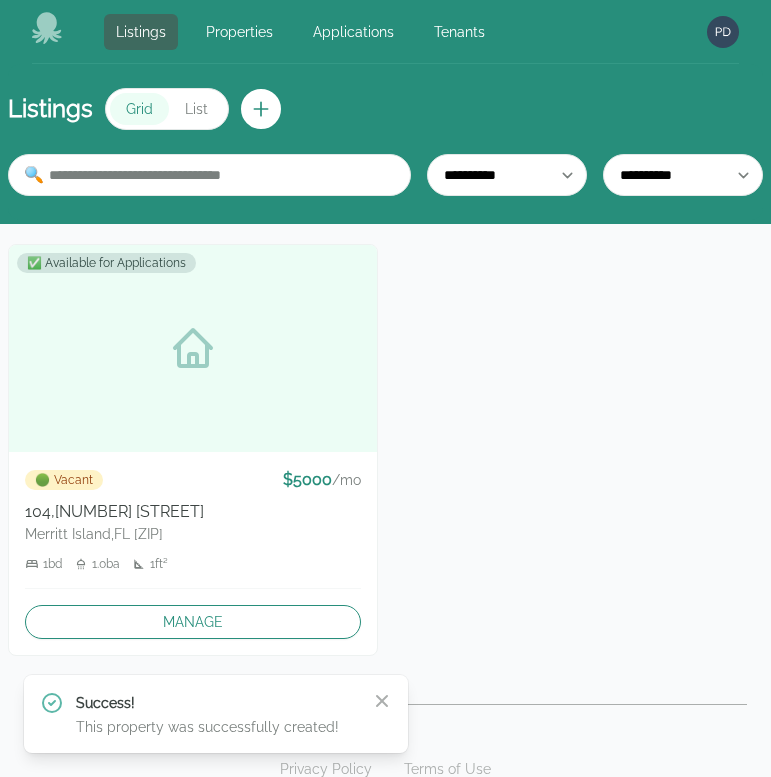 click at bounding box center [193, 348] 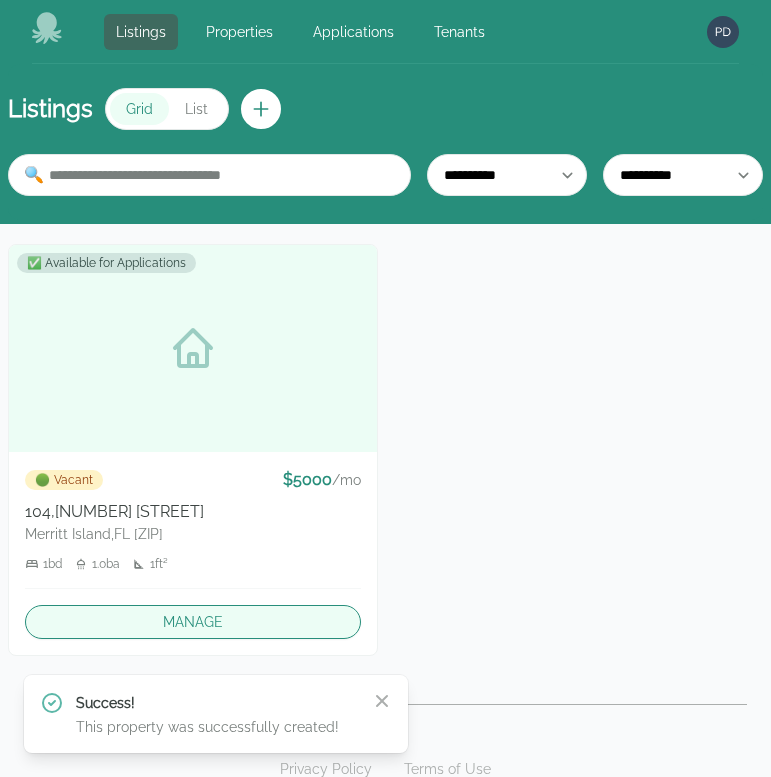 click on "Manage" at bounding box center (193, 622) 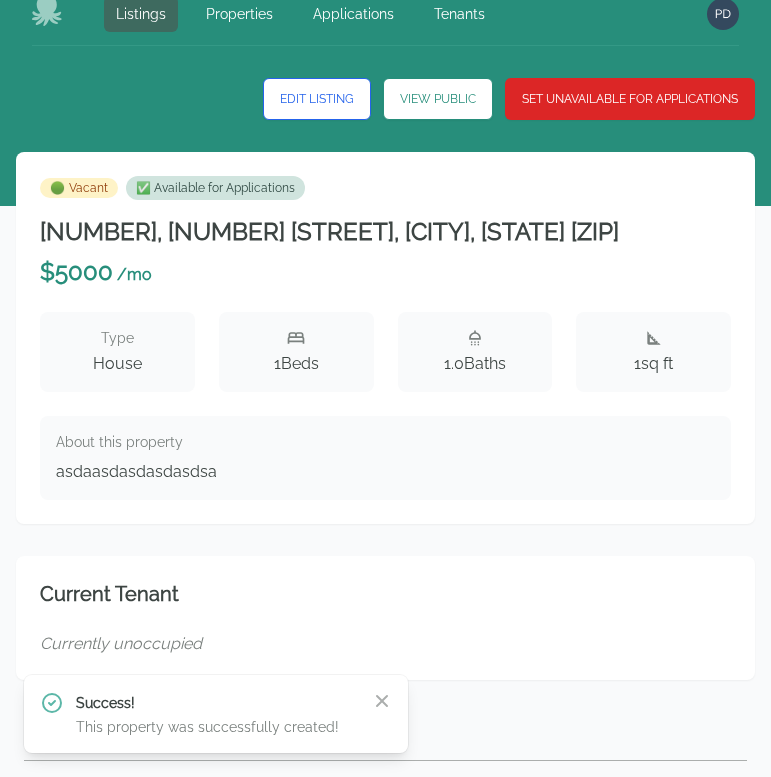 scroll, scrollTop: 0, scrollLeft: 0, axis: both 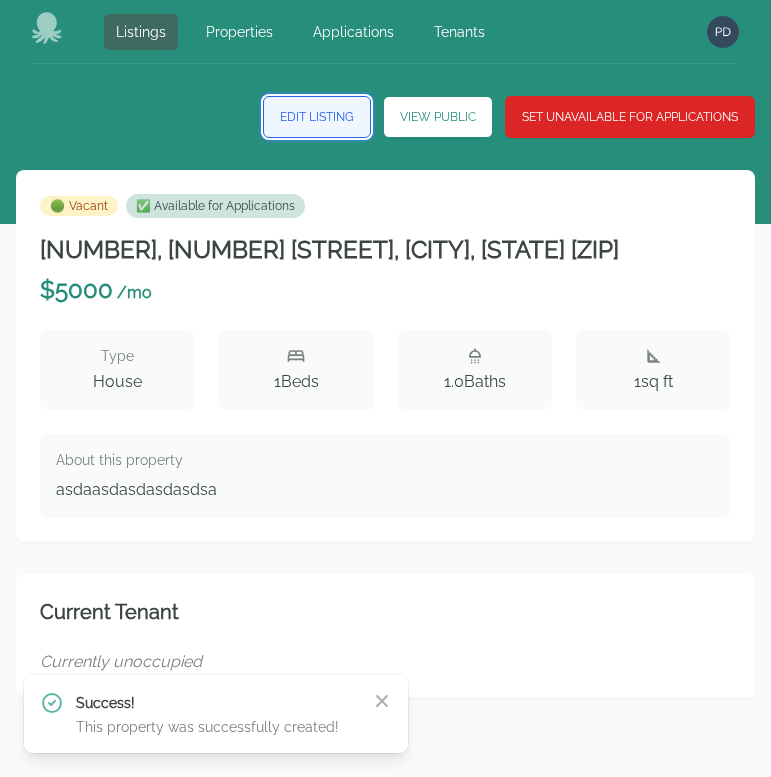 click on "Edit Listing" at bounding box center [317, 117] 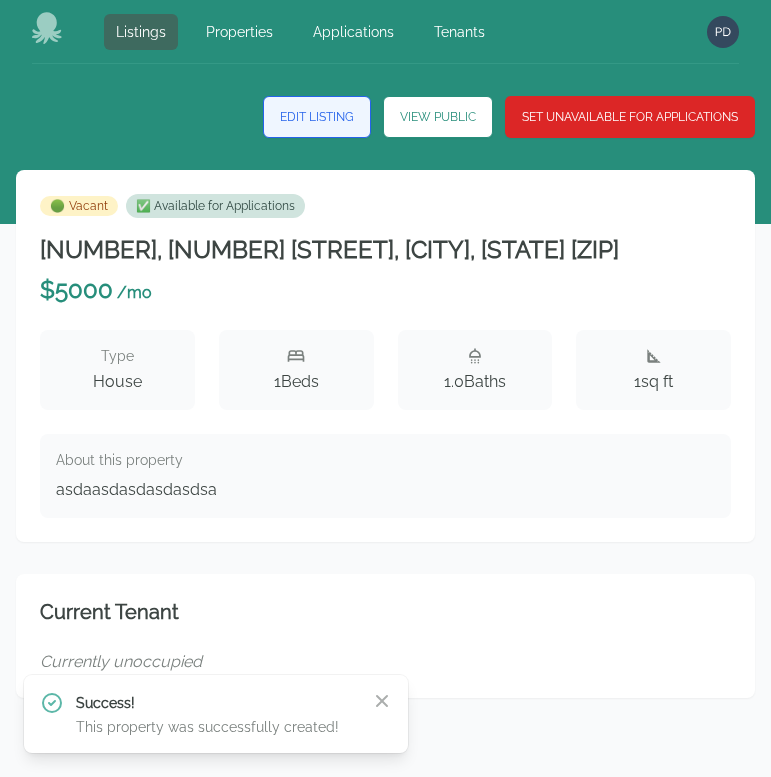 select on "*" 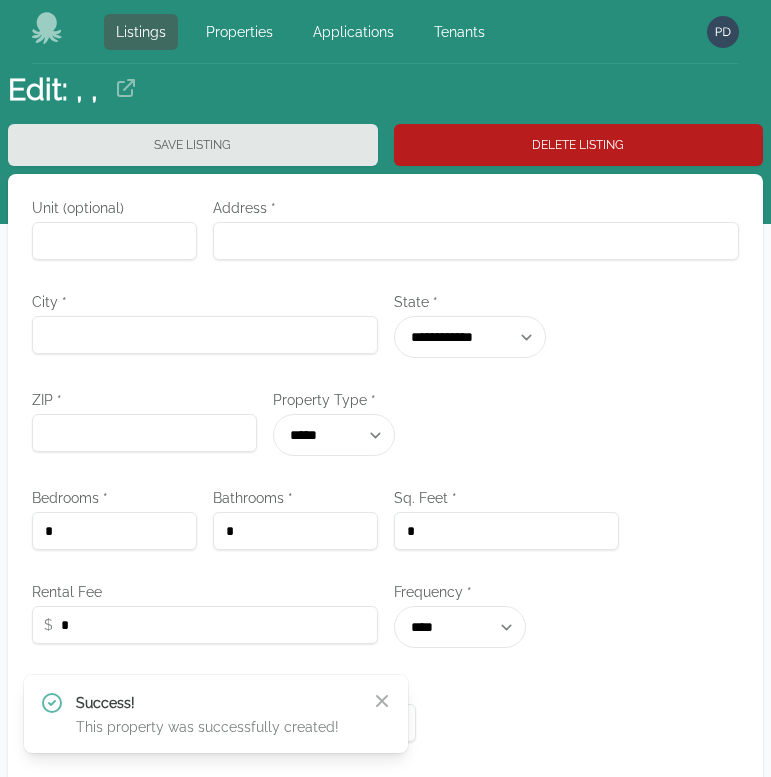 type on "***" 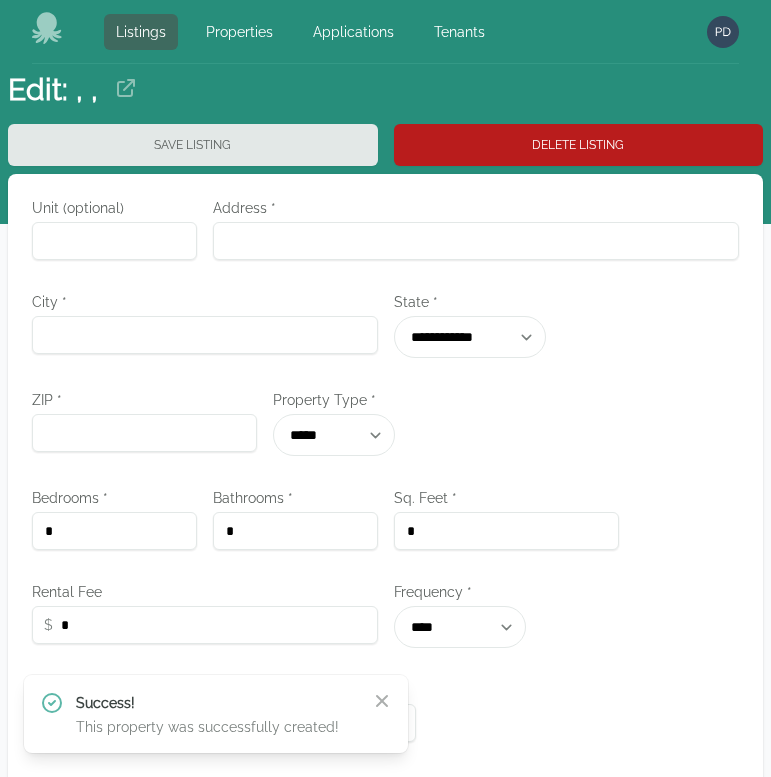 type on "**********" 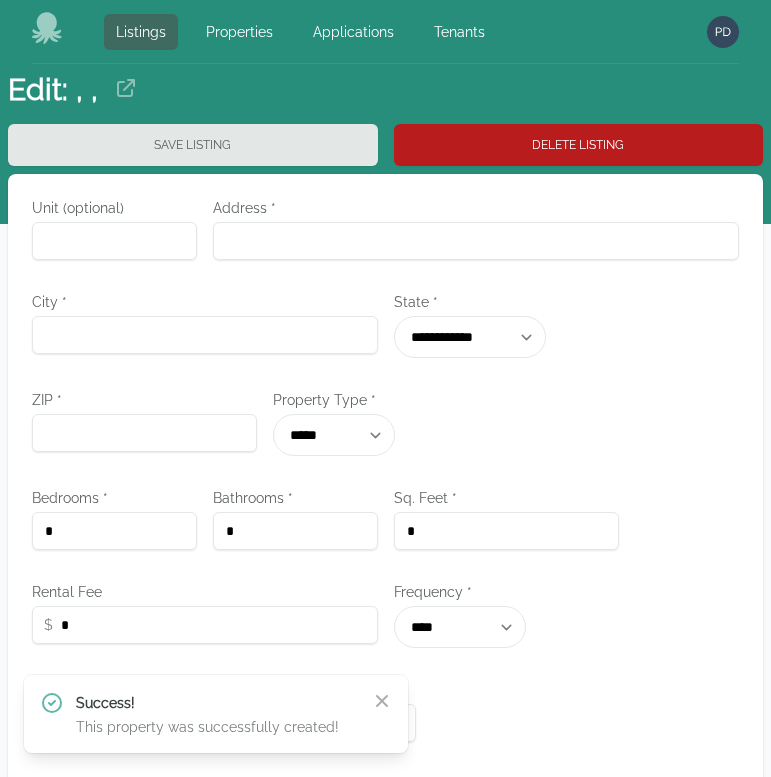 type on "**********" 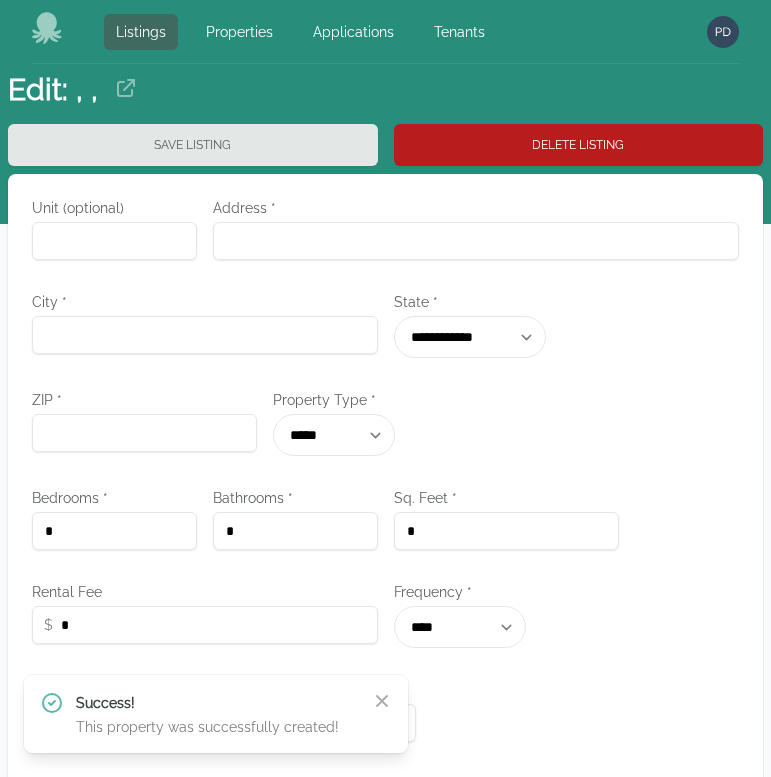 type on "*****" 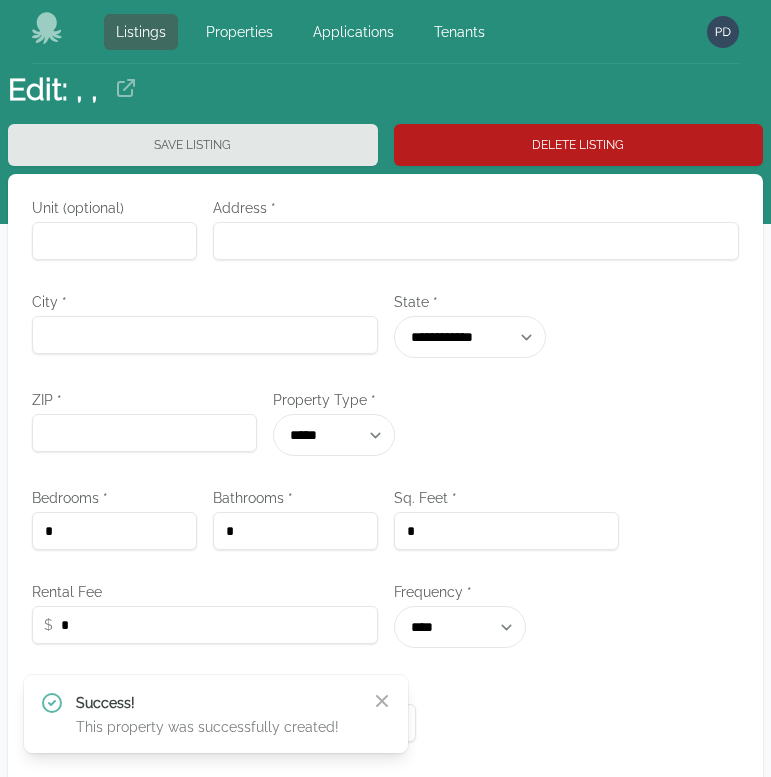 type on "***" 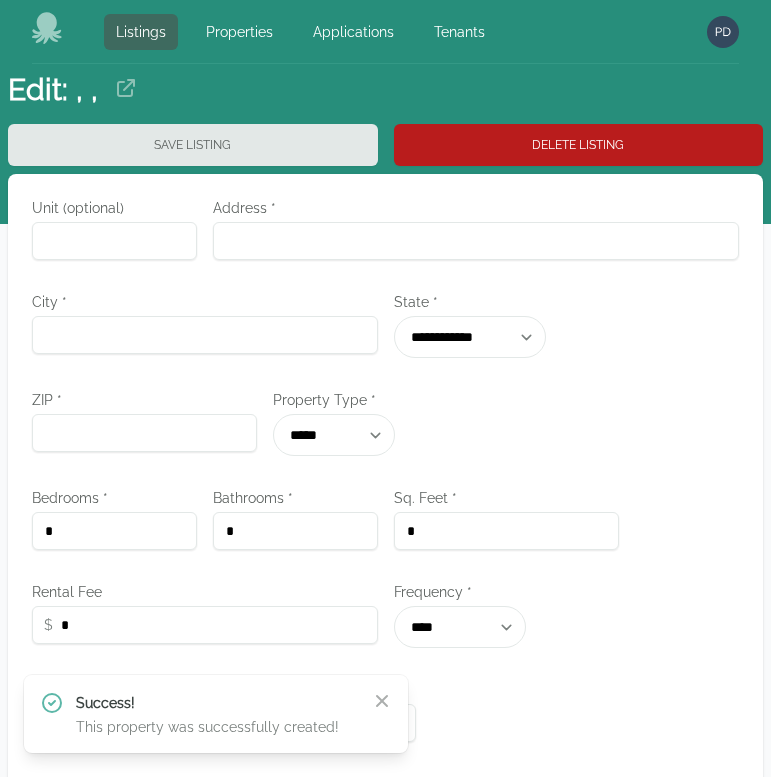 type on "****" 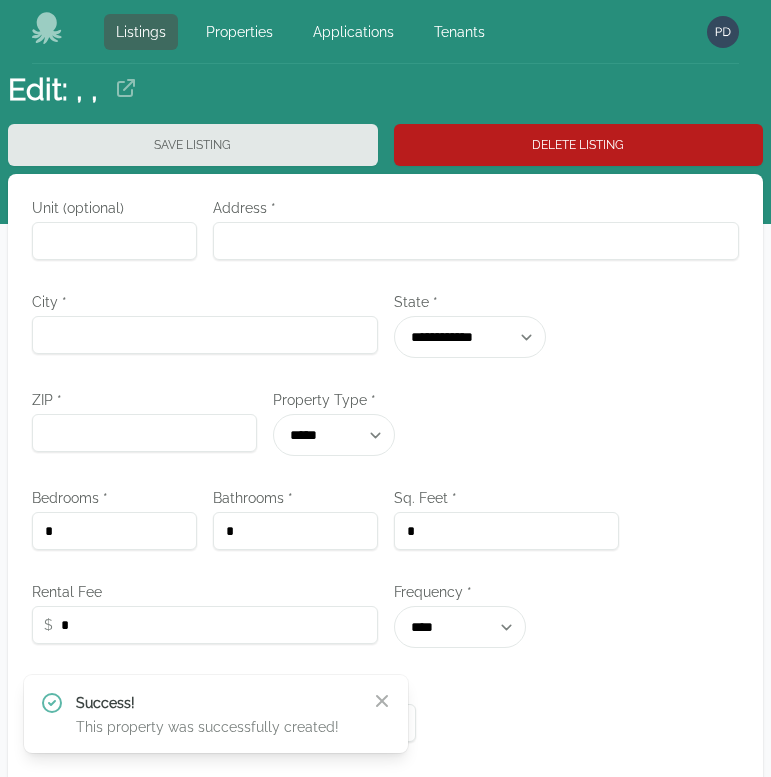 type on "*" 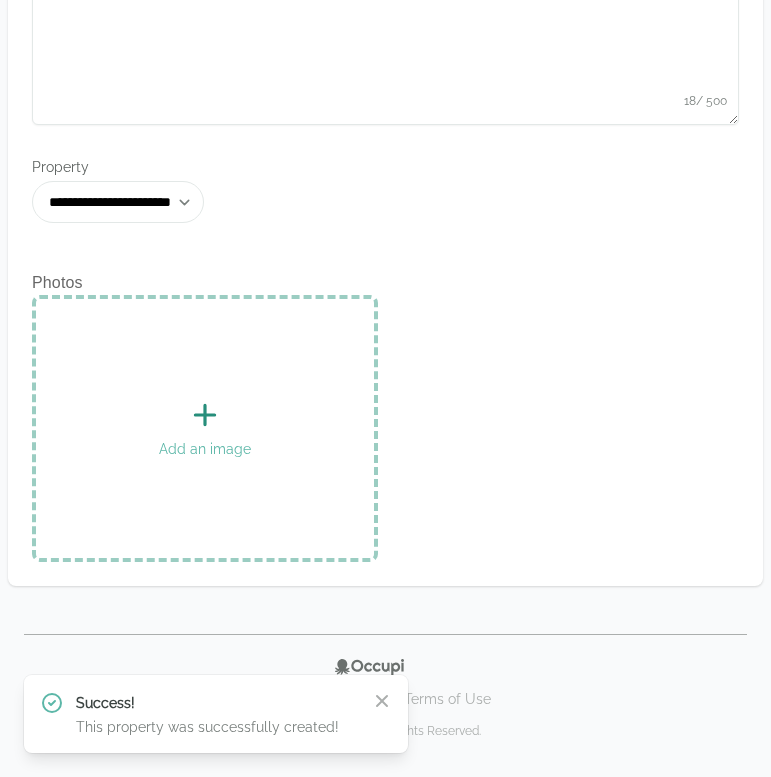 scroll, scrollTop: 1049, scrollLeft: 0, axis: vertical 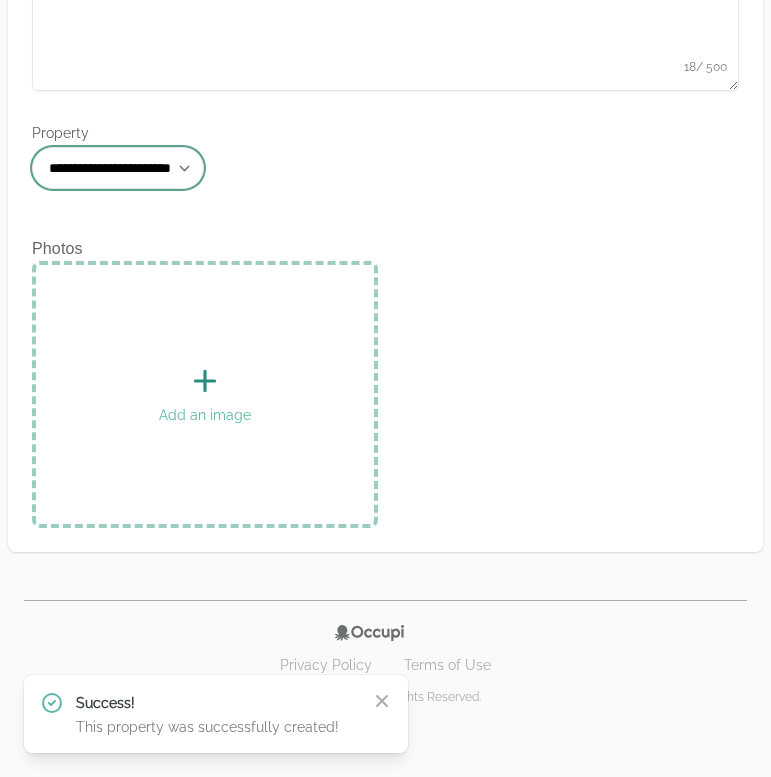 click on "**********" at bounding box center [118, 168] 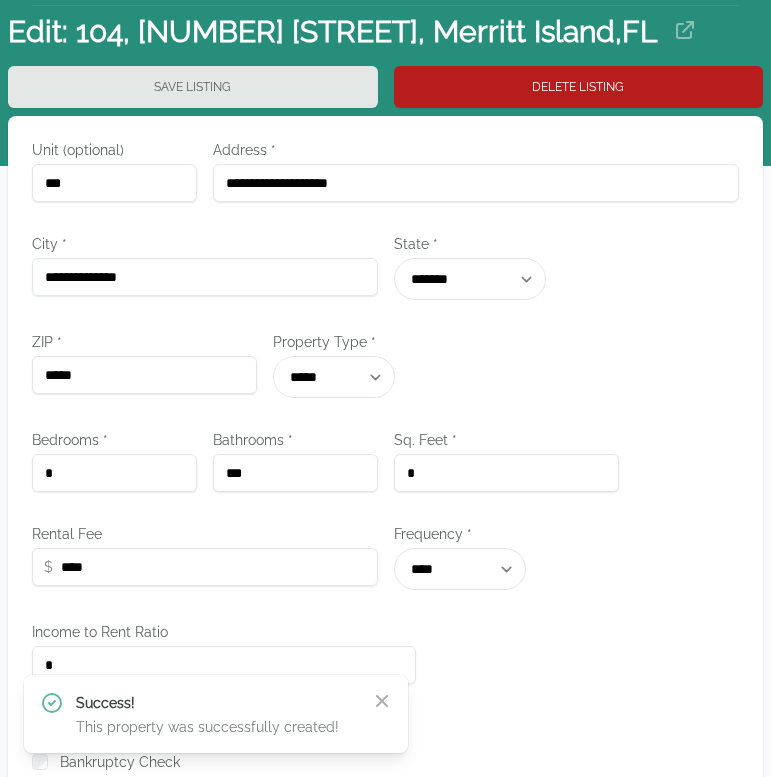 scroll, scrollTop: 0, scrollLeft: 0, axis: both 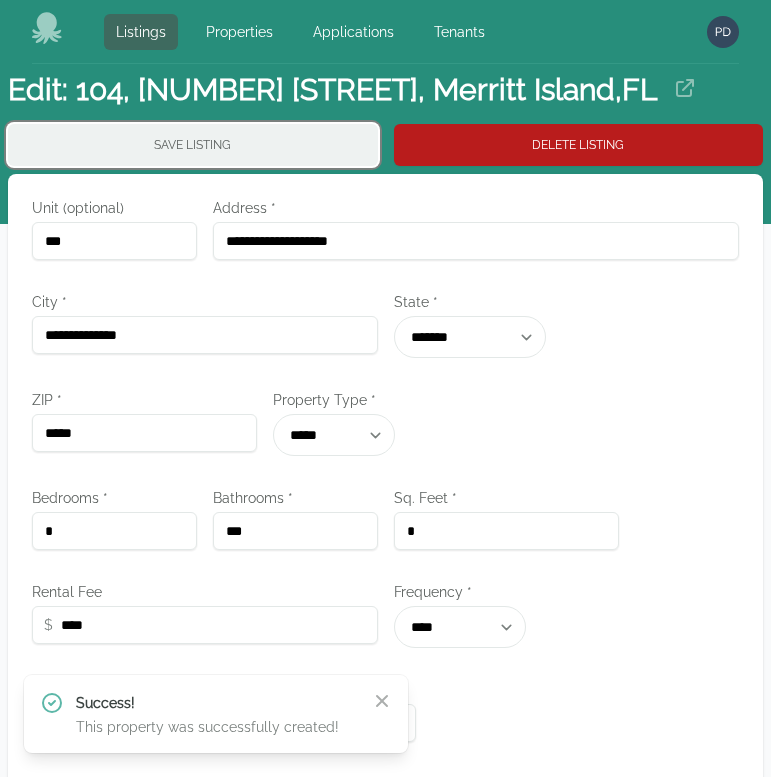 click on "Save Listing" at bounding box center (193, 145) 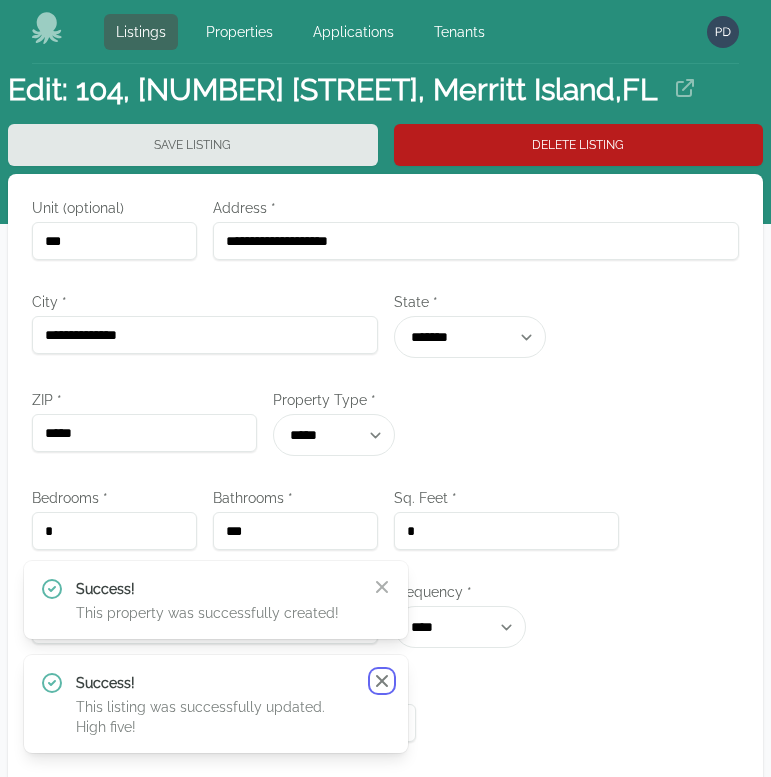 click 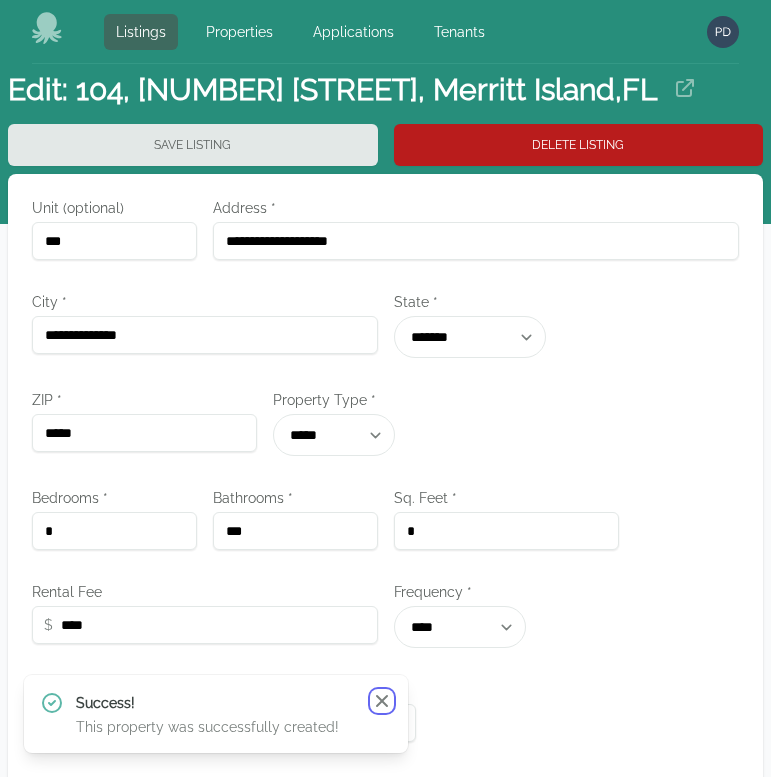 click 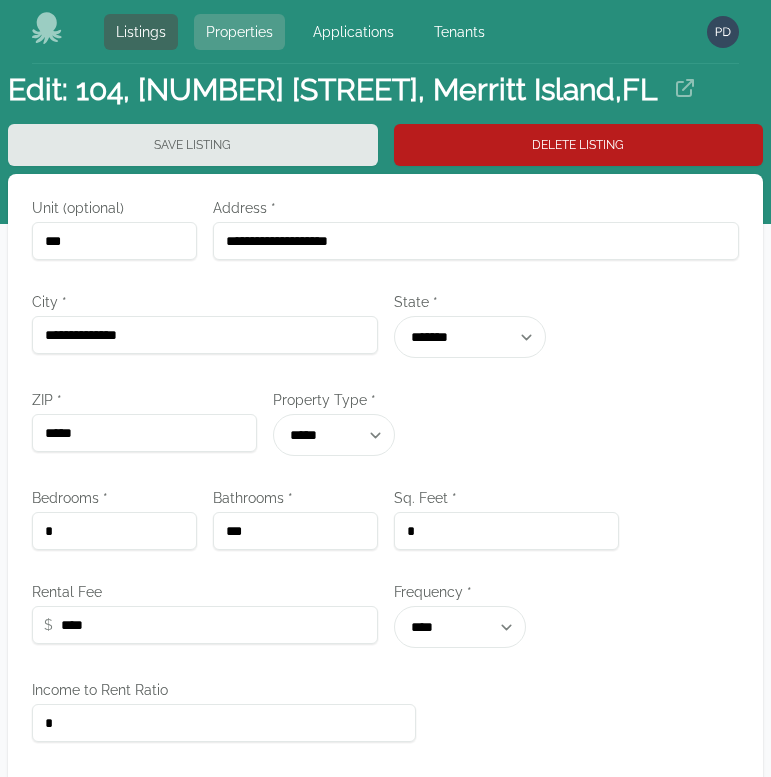 click on "Properties" at bounding box center [239, 32] 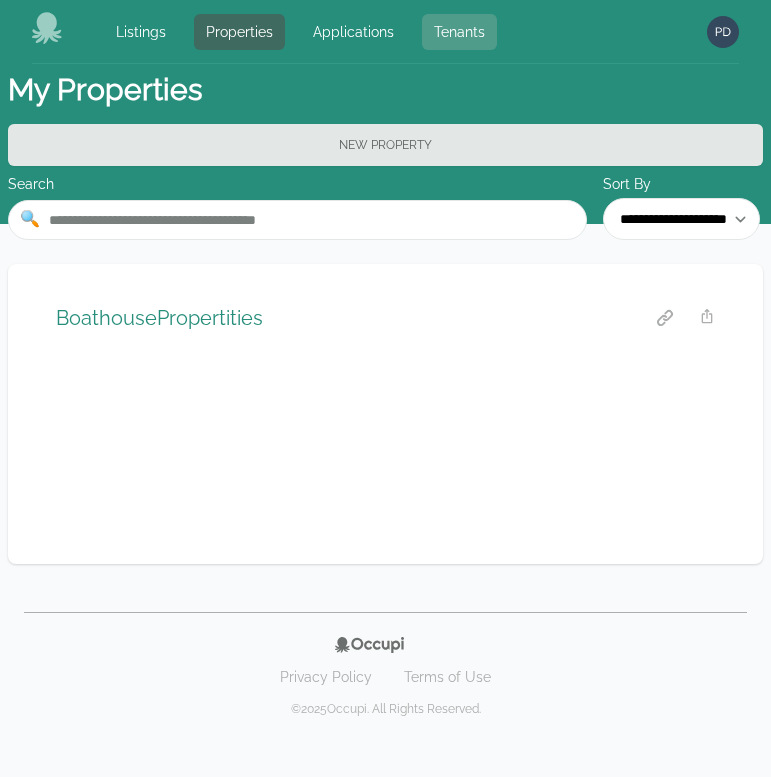 click on "Tenants" at bounding box center (459, 32) 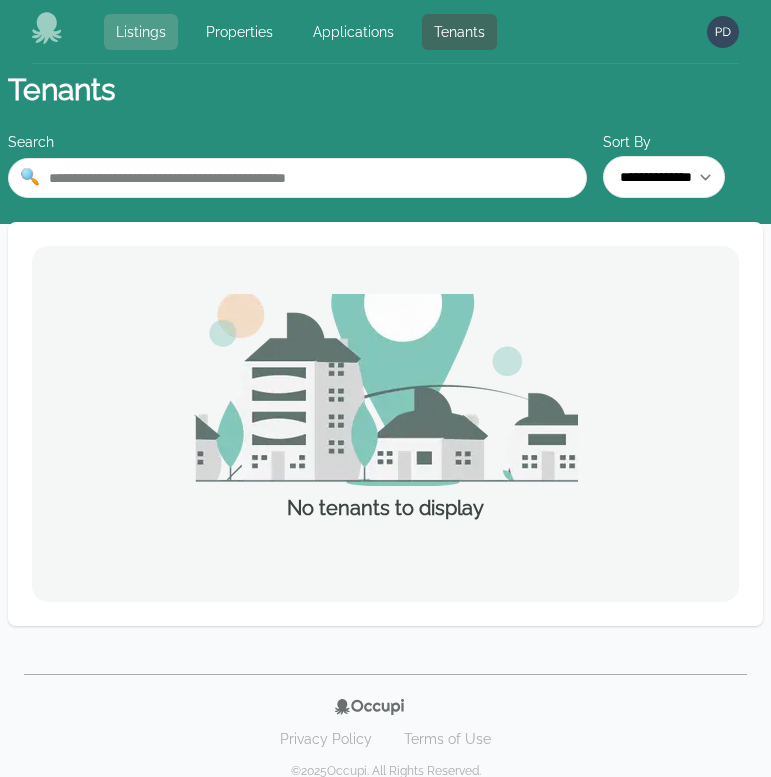 click on "Listings" at bounding box center (141, 32) 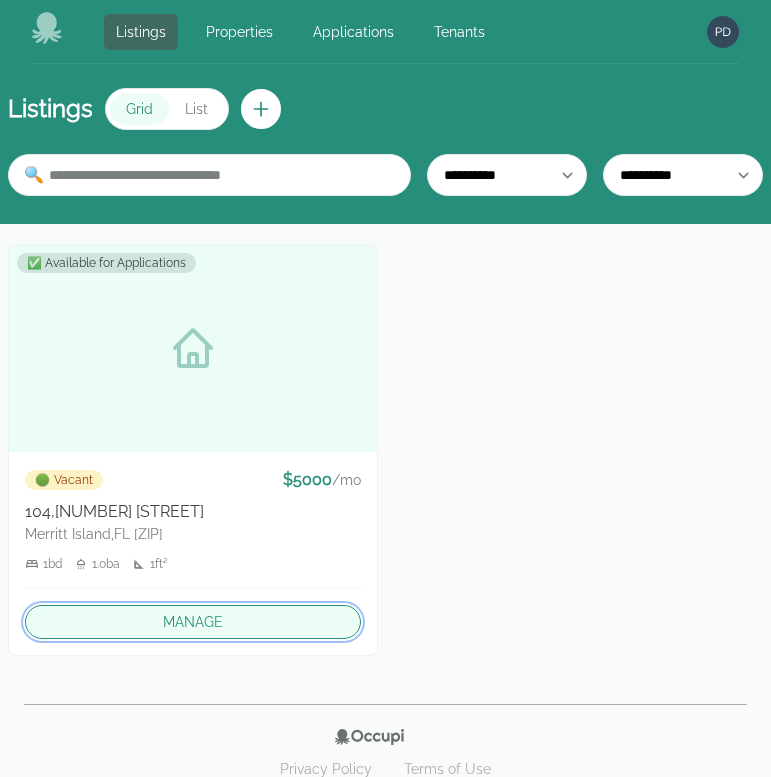 click on "Manage" at bounding box center (193, 622) 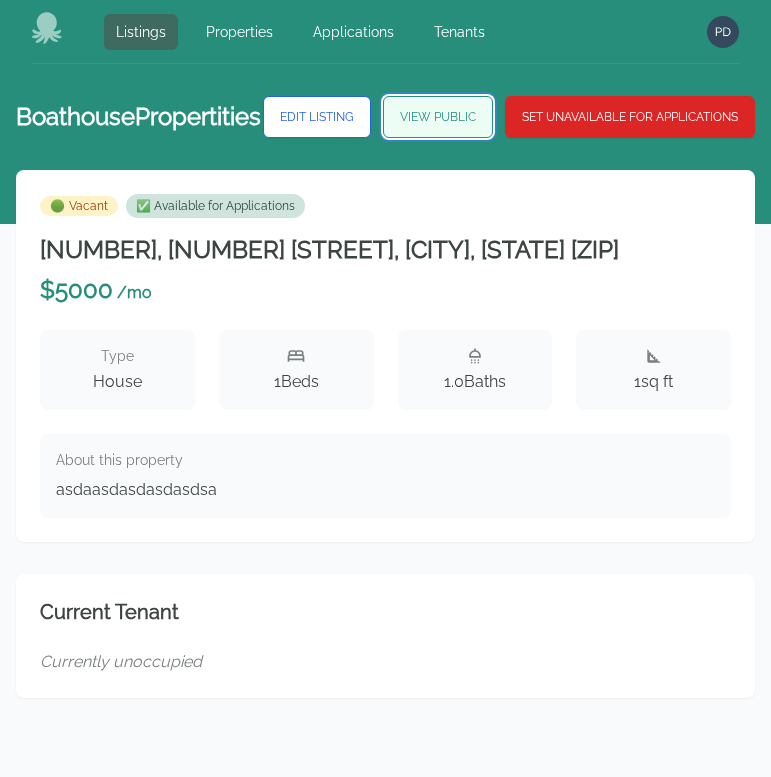 click on "View Public" at bounding box center [438, 117] 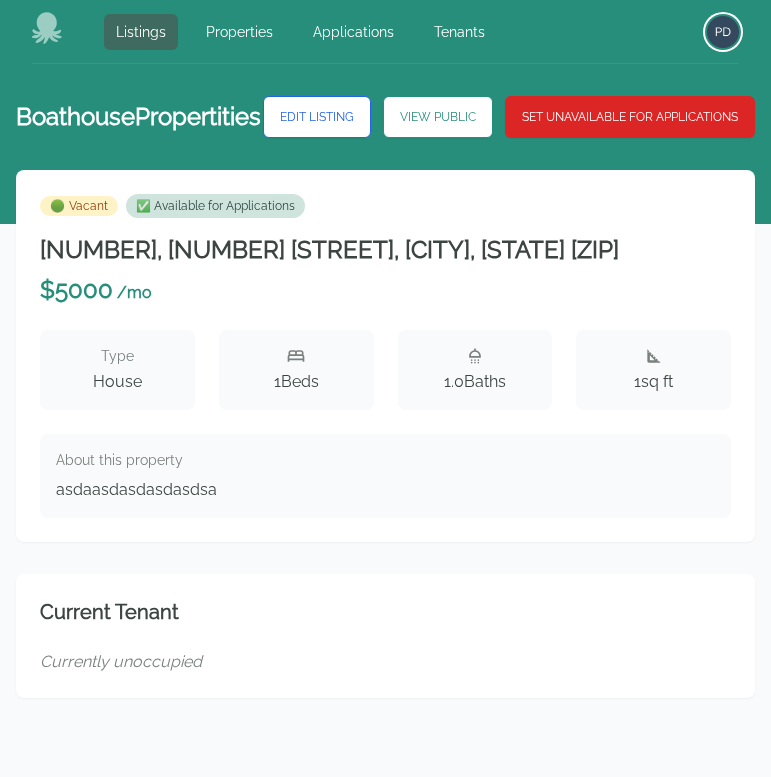 click at bounding box center [723, 32] 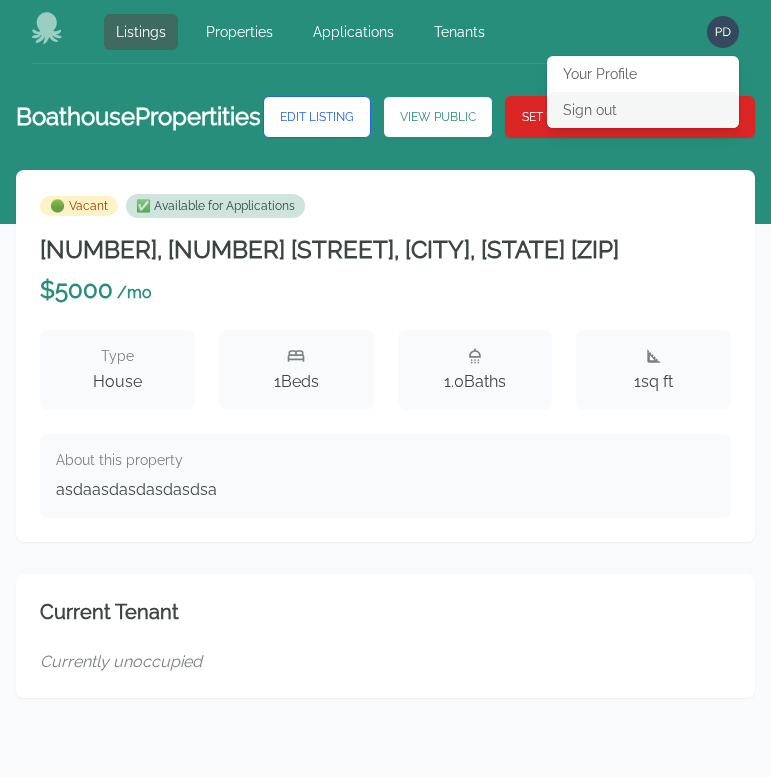 click on "Sign out" at bounding box center [643, 110] 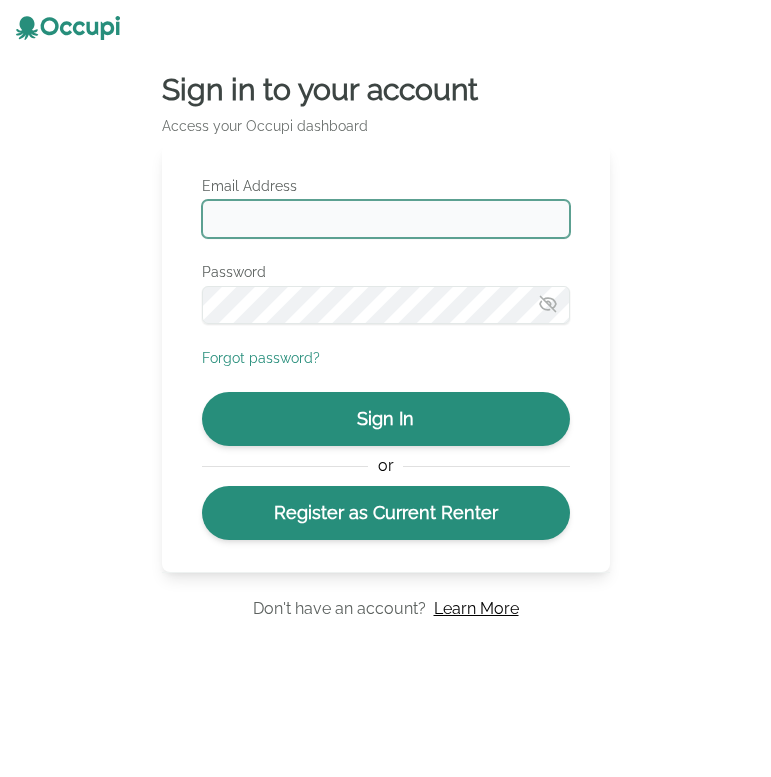 click on "Email Address" at bounding box center [386, 219] 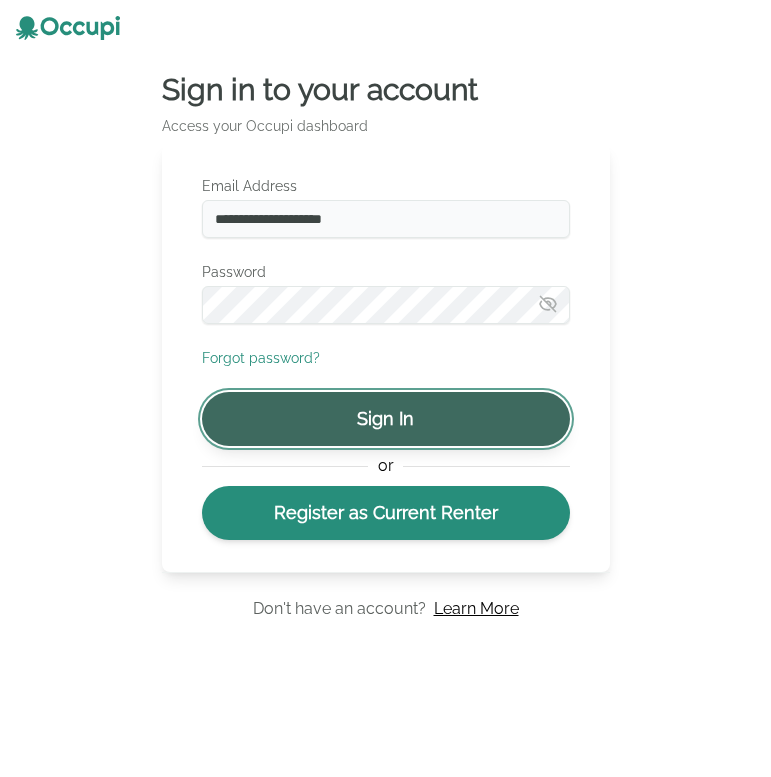 click on "Sign In" at bounding box center (386, 419) 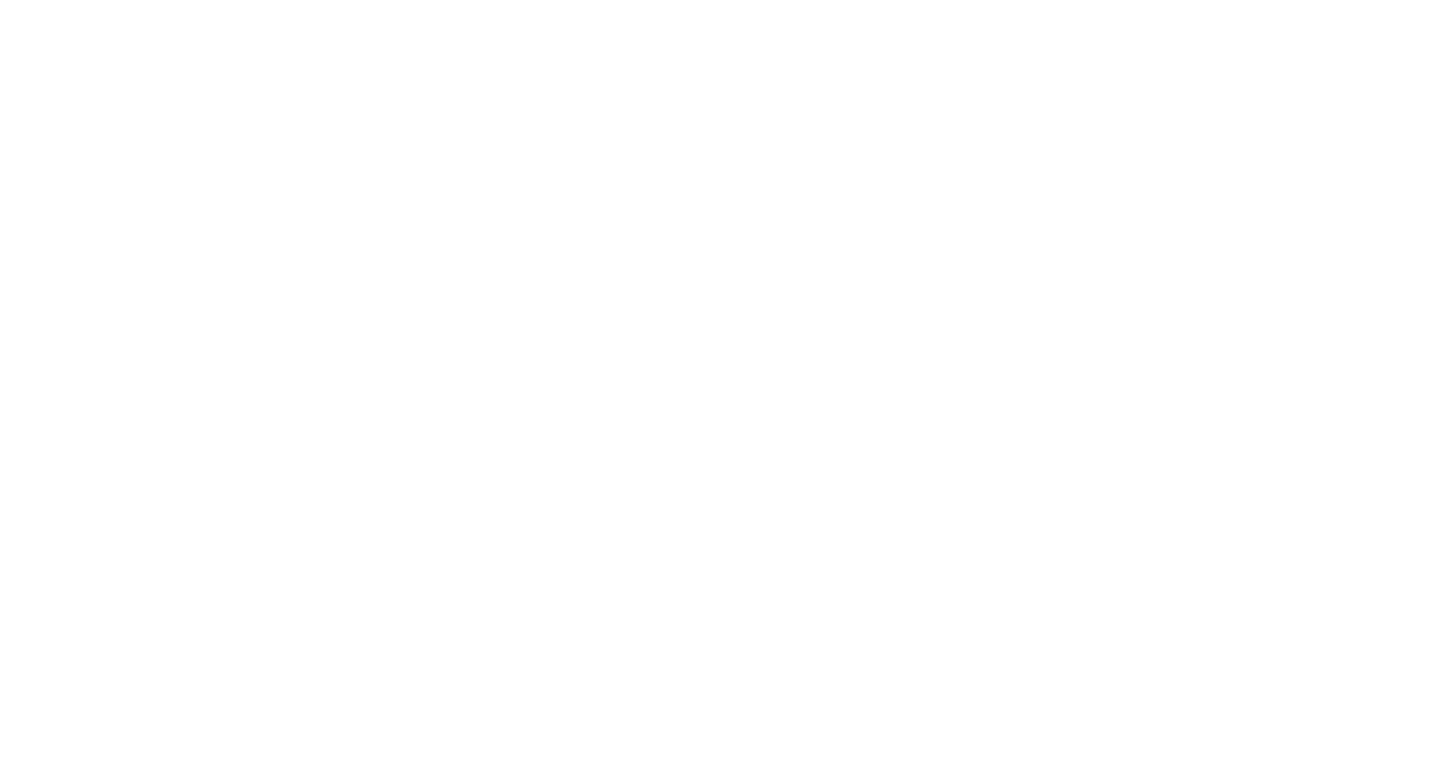 scroll, scrollTop: 0, scrollLeft: 0, axis: both 